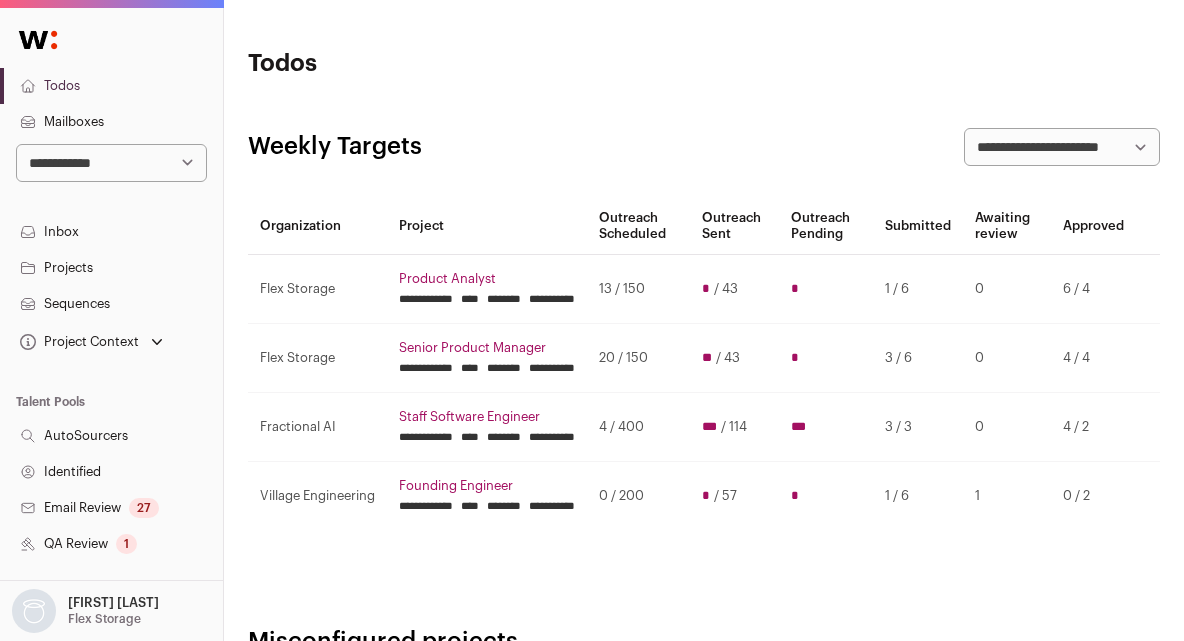 scroll, scrollTop: 0, scrollLeft: 0, axis: both 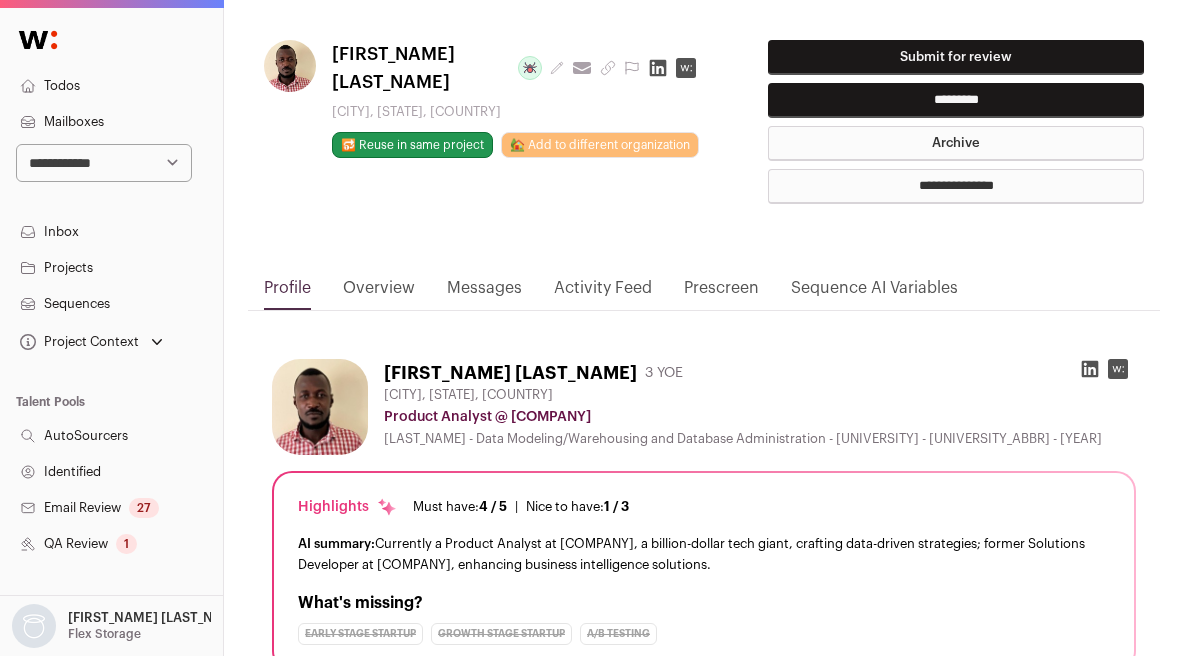 click on "Submit for review" at bounding box center [956, 57] 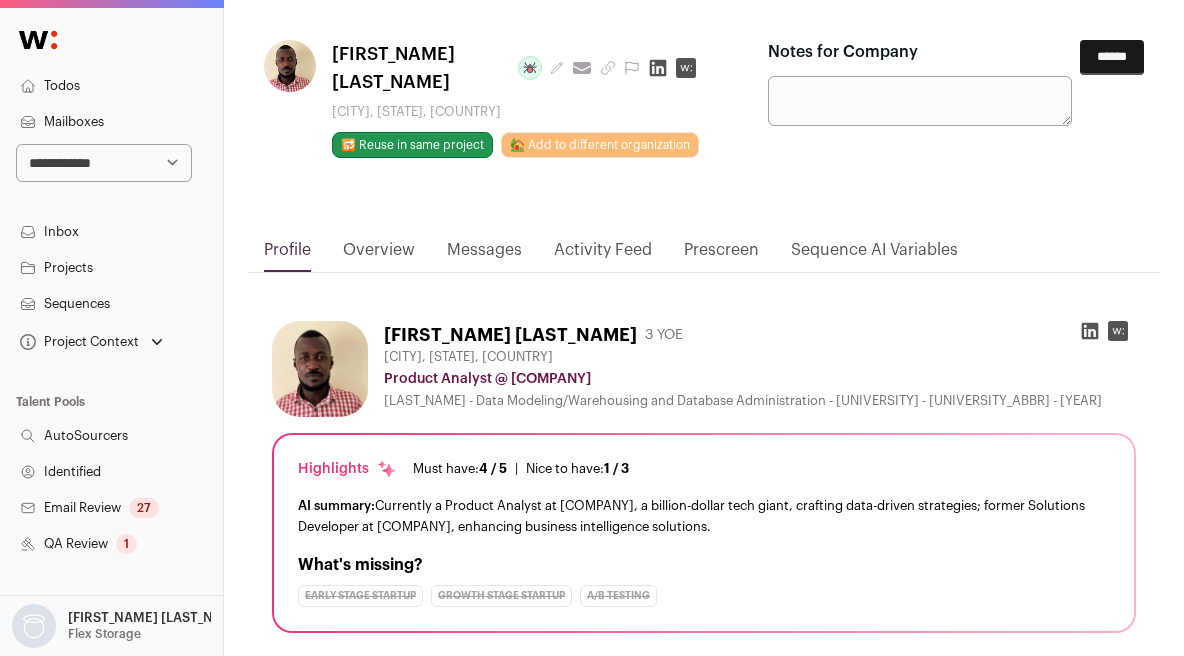 click on "Notes for Company" at bounding box center [920, 101] 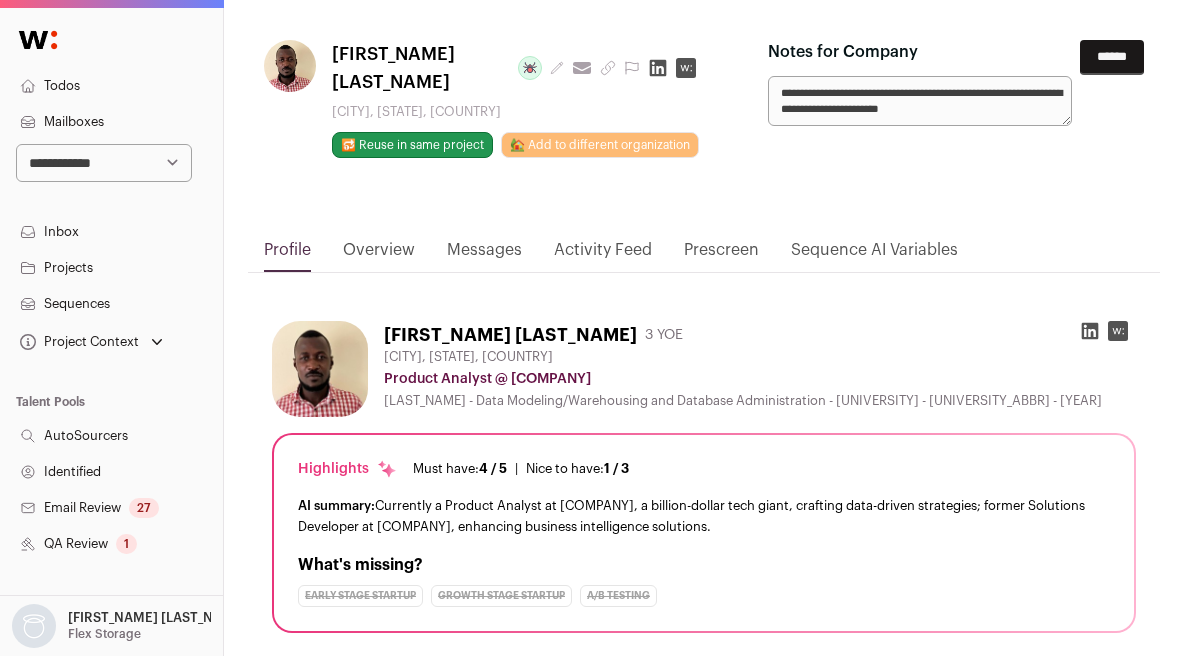 scroll, scrollTop: 5, scrollLeft: 0, axis: vertical 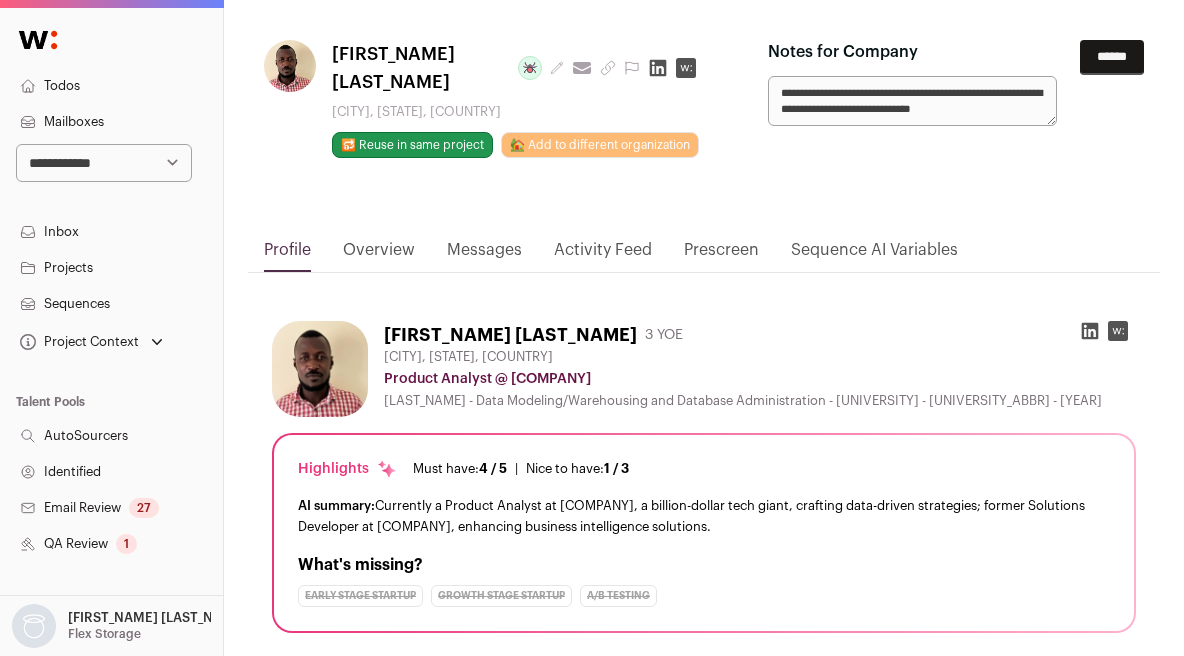 type on "**********" 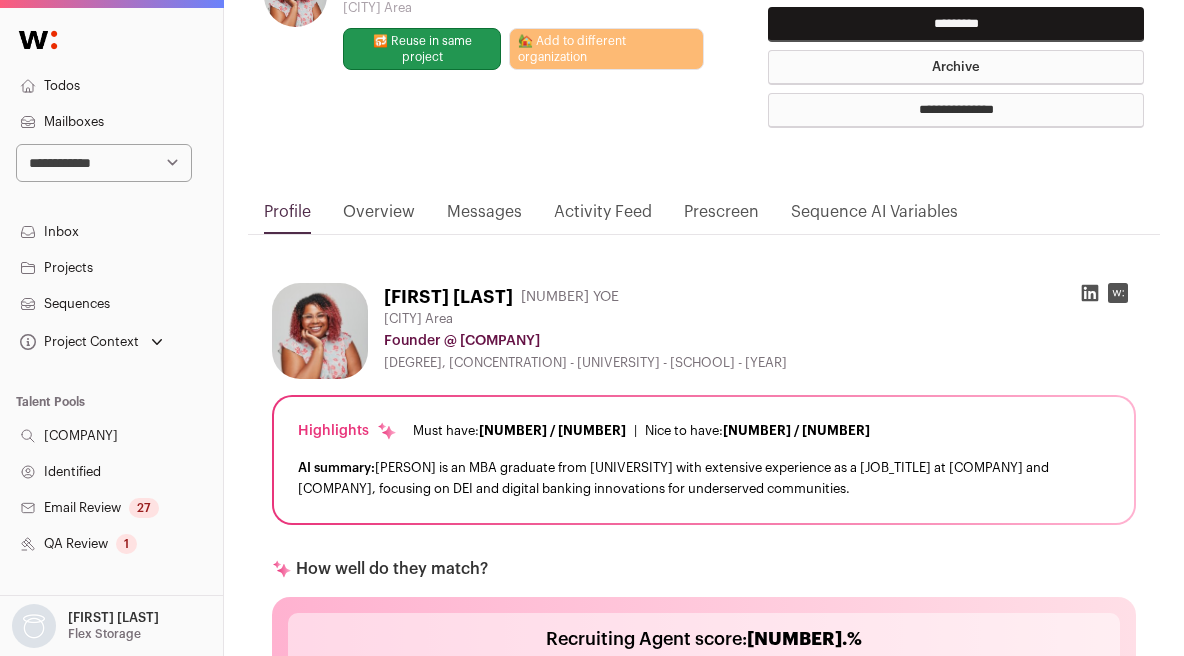 scroll, scrollTop: 82, scrollLeft: 0, axis: vertical 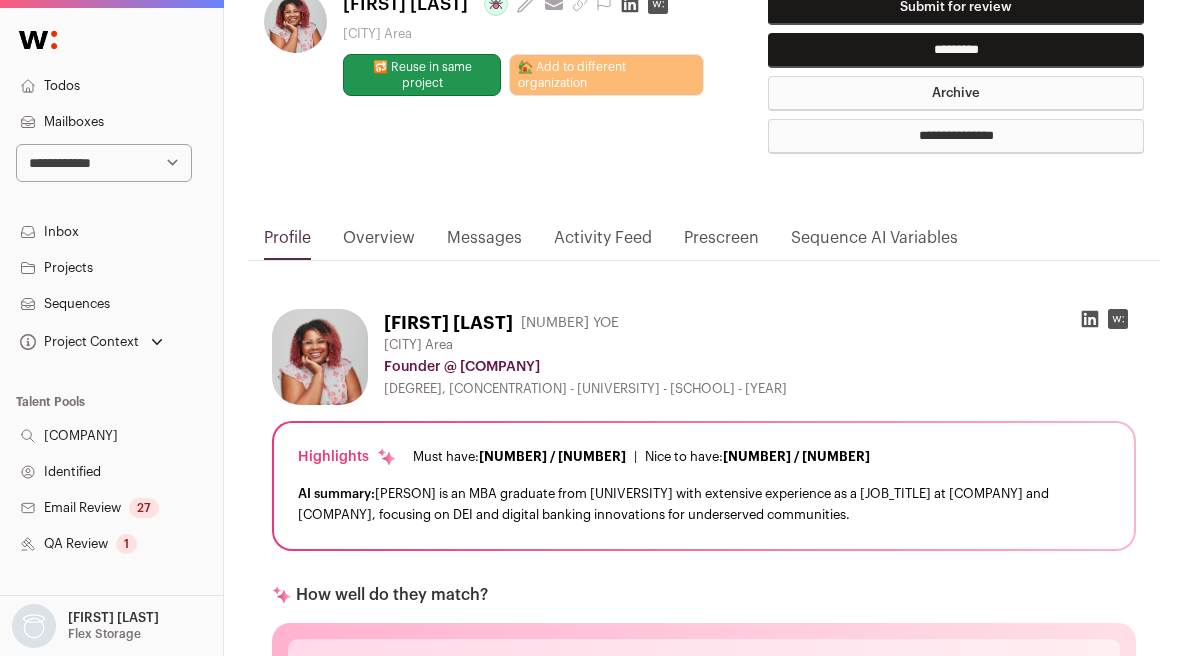 click on "Submit for review" at bounding box center (956, 7) 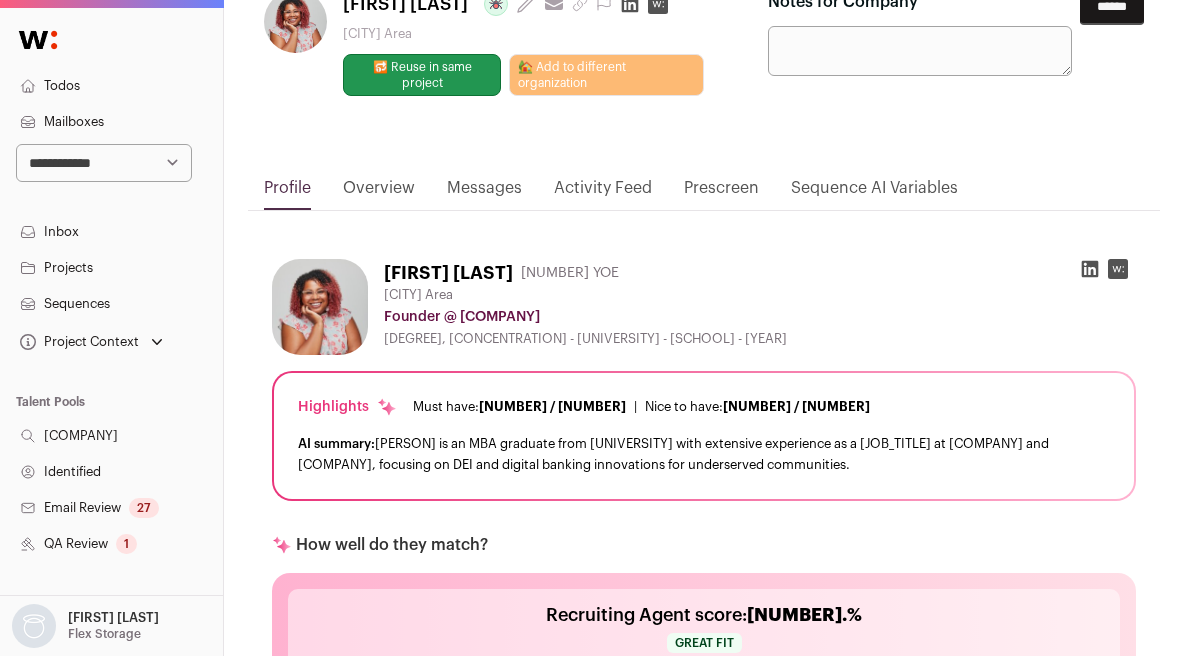 click on "**********" at bounding box center (956, 41) 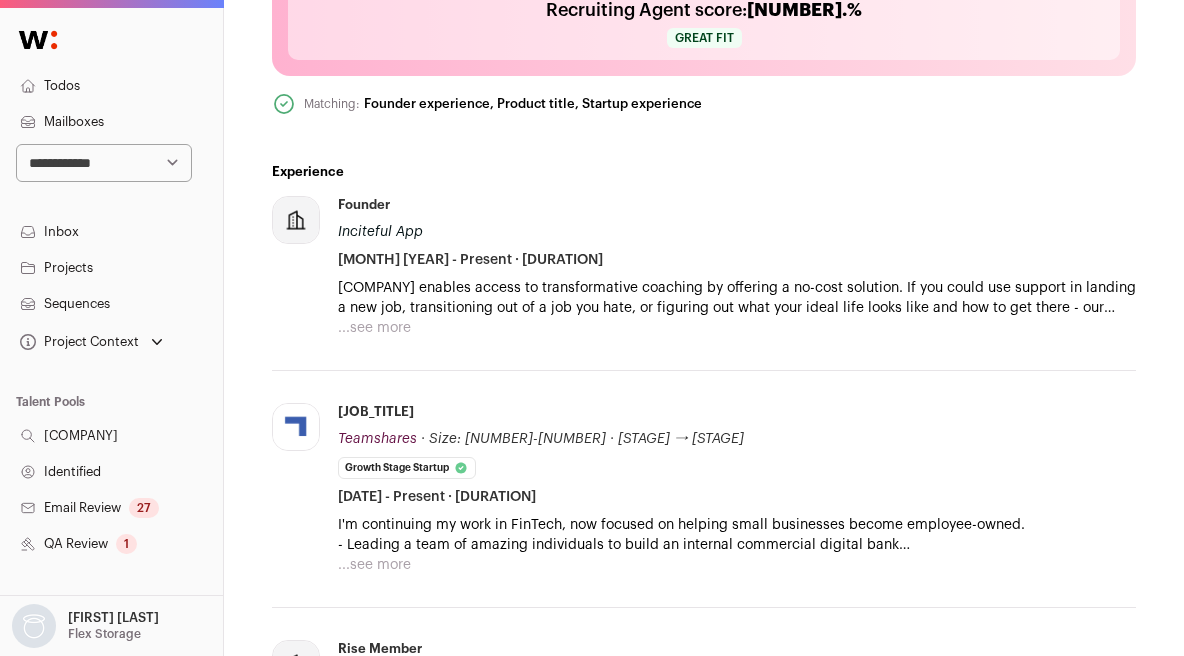 scroll, scrollTop: 0, scrollLeft: 0, axis: both 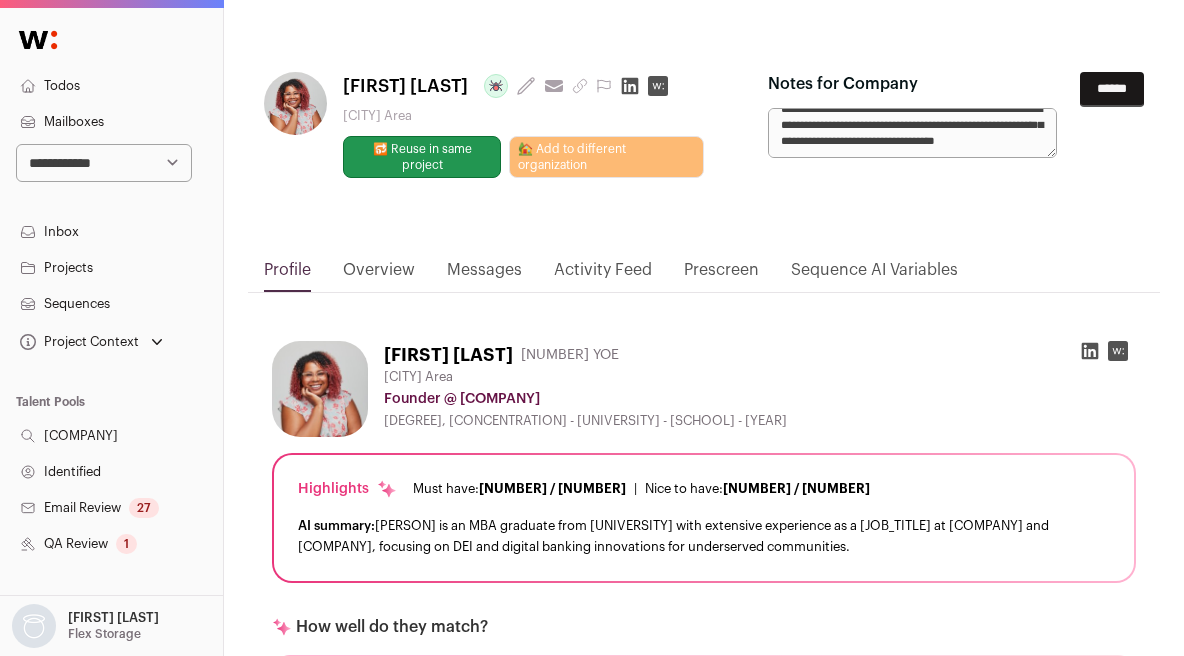 type on "**********" 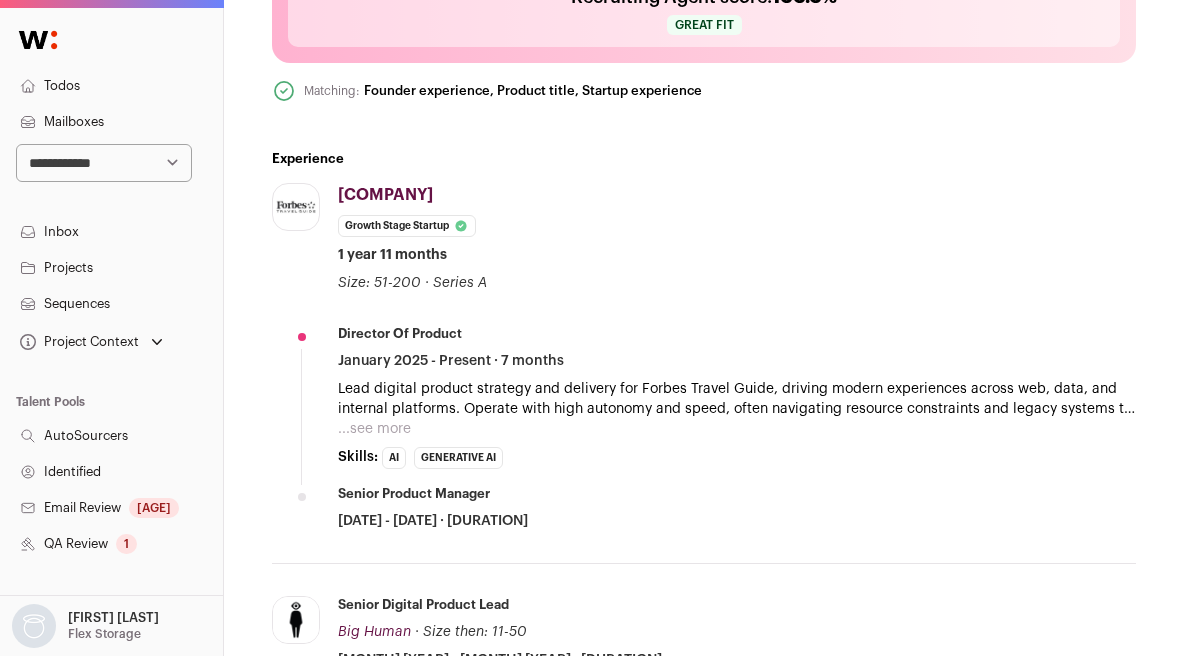 scroll, scrollTop: 776, scrollLeft: 0, axis: vertical 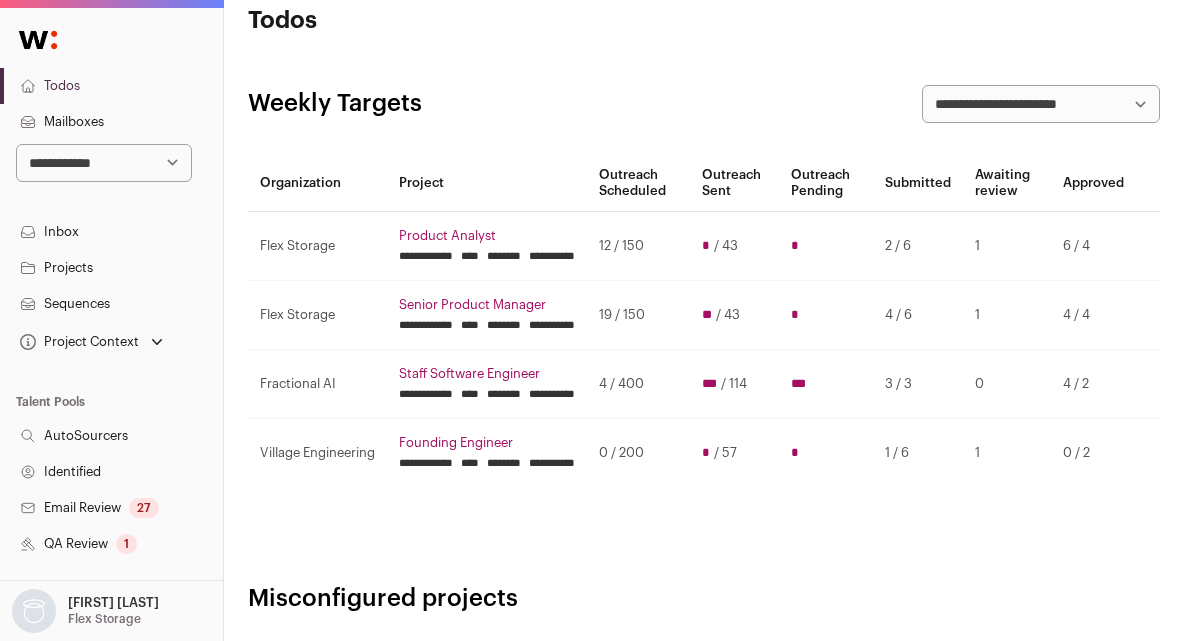 click on "***" at bounding box center [706, 246] 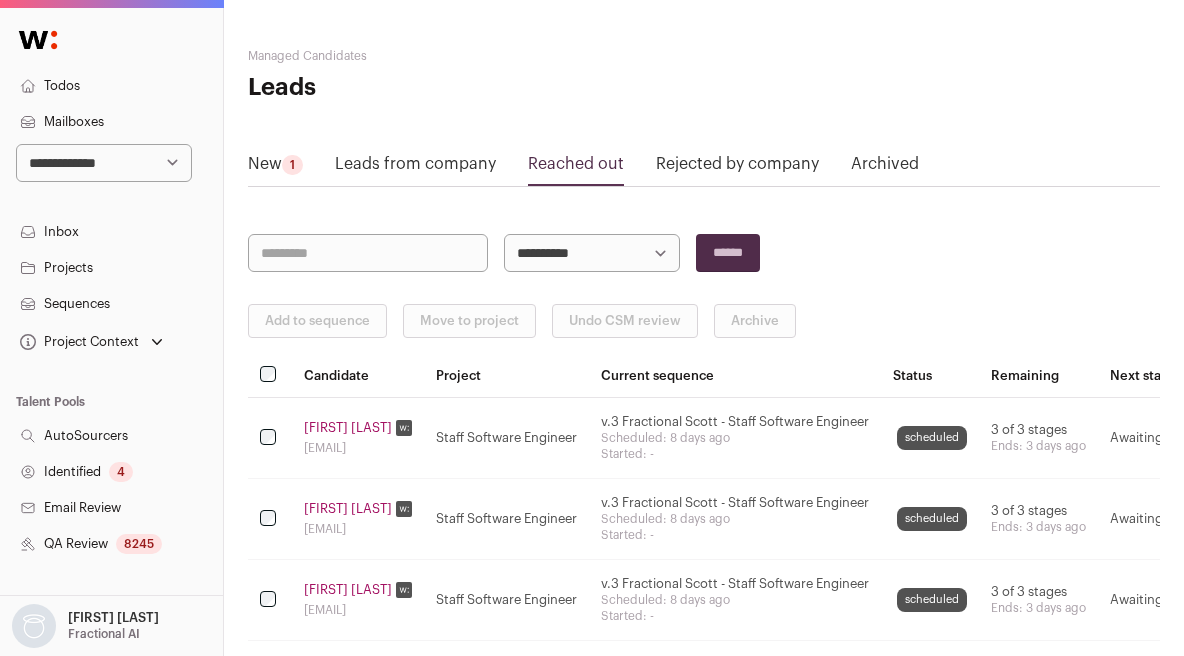 scroll, scrollTop: 73, scrollLeft: 0, axis: vertical 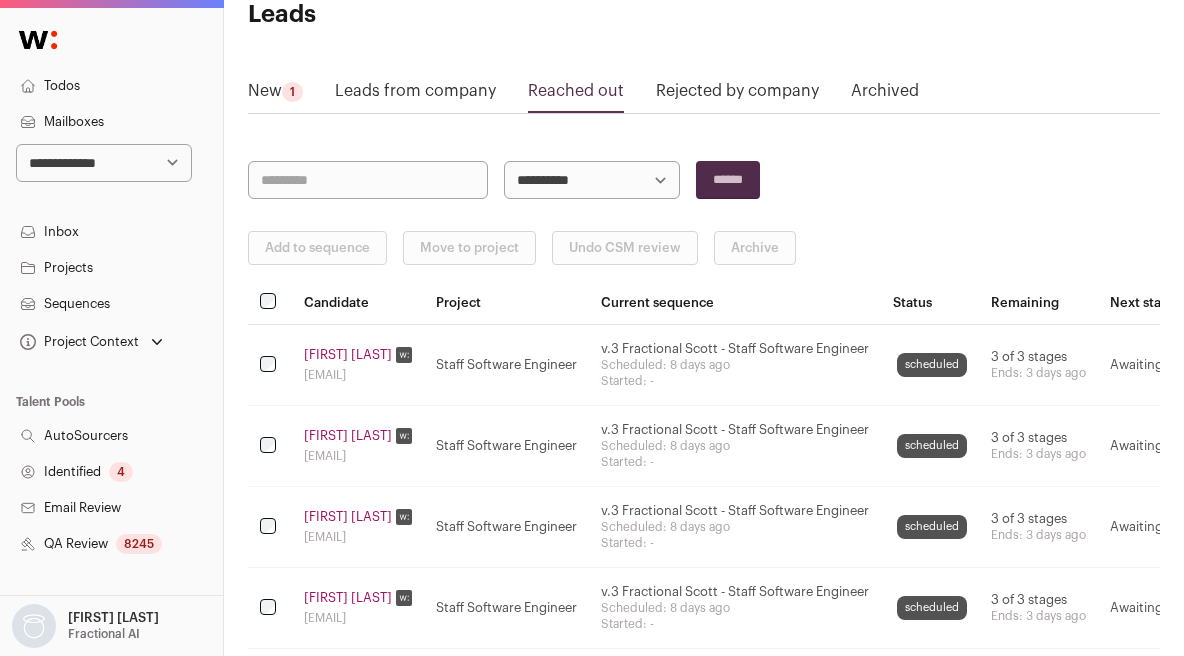 click on "Todos" at bounding box center (111, 86) 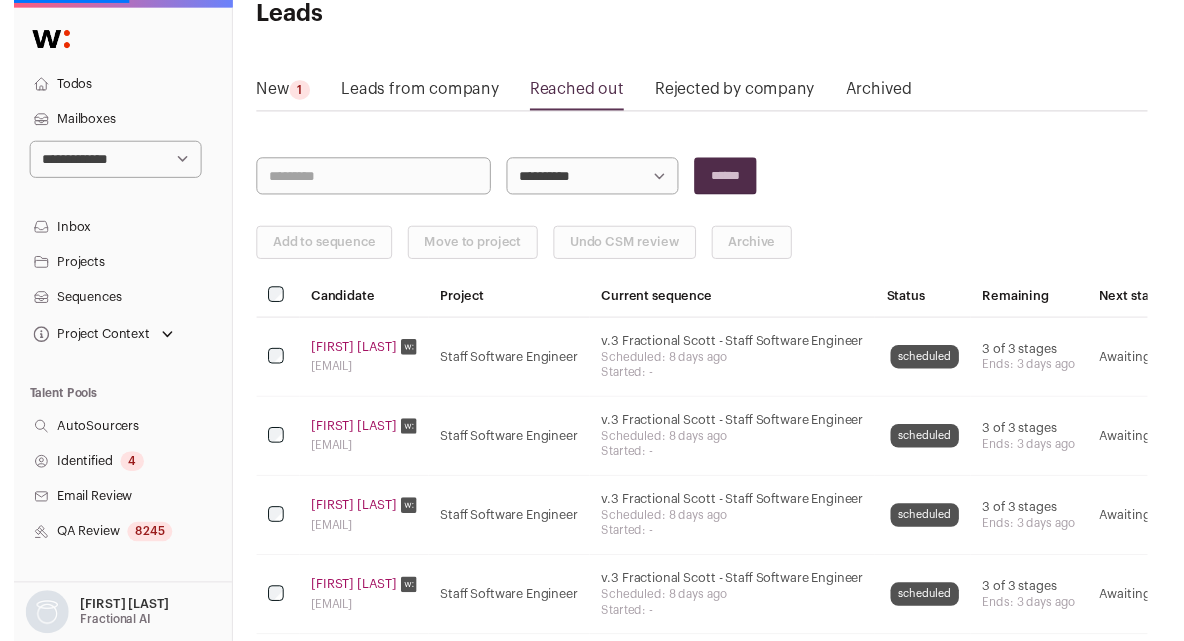 scroll, scrollTop: 0, scrollLeft: 0, axis: both 